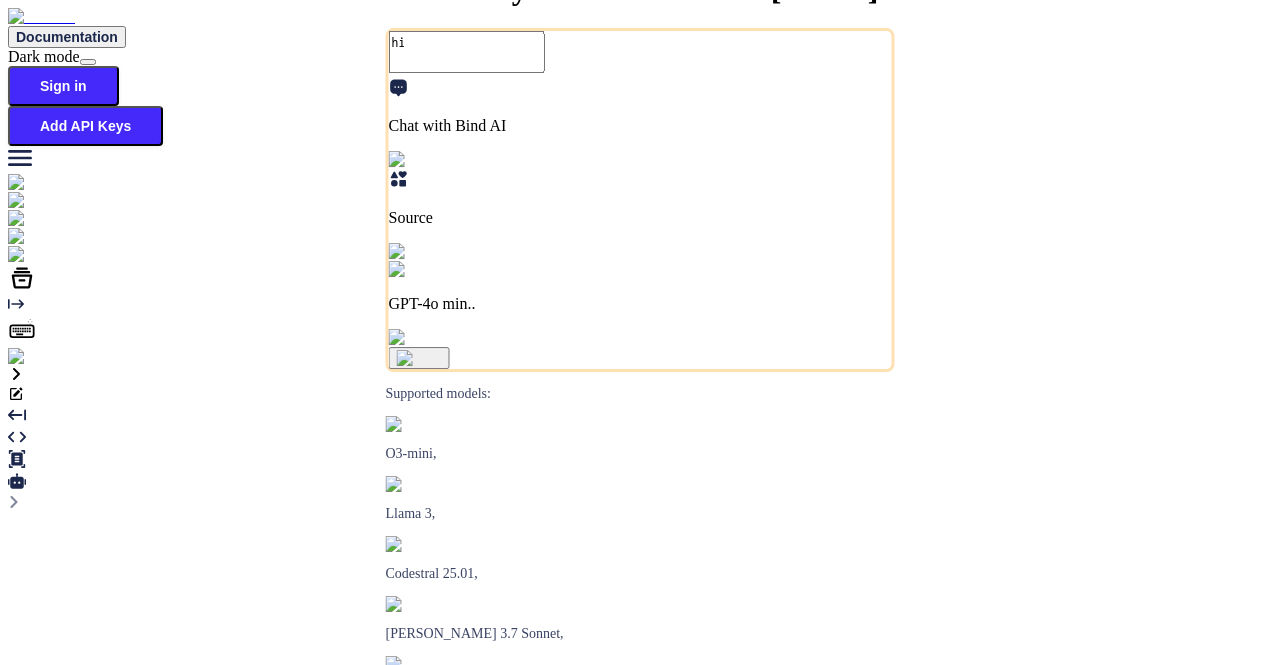 scroll, scrollTop: 0, scrollLeft: 0, axis: both 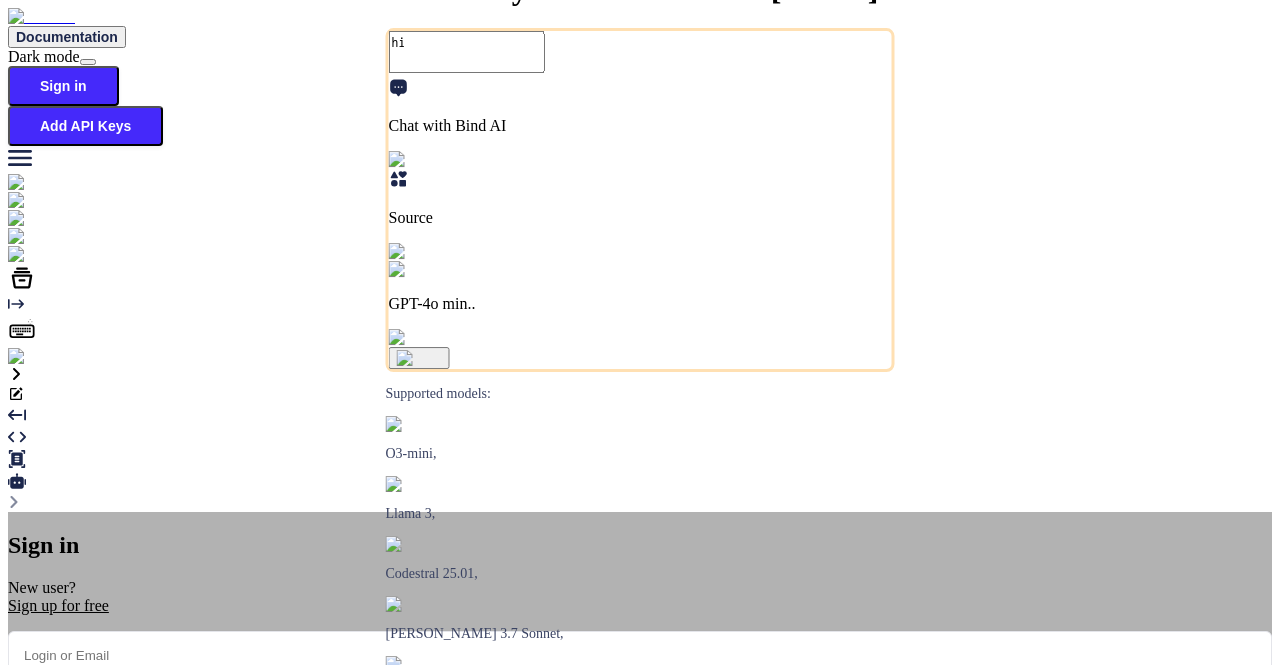 click on "Sign in with Google" at bounding box center (117, 837) 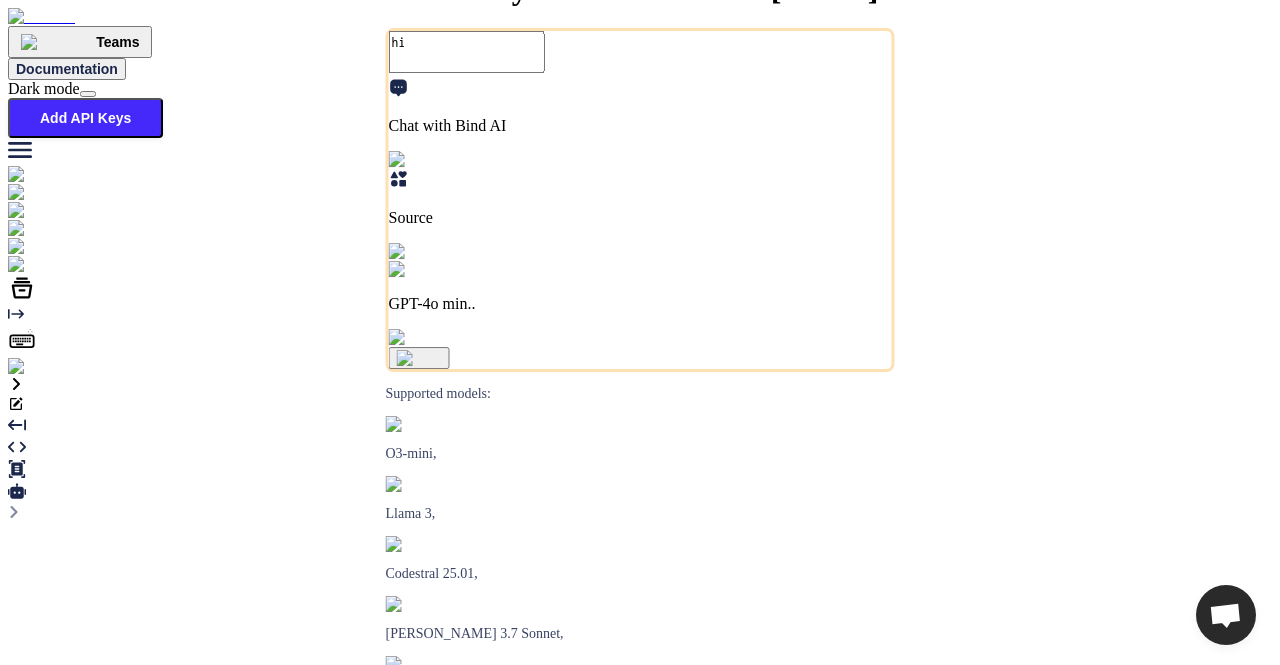 click at bounding box center (40, 367) 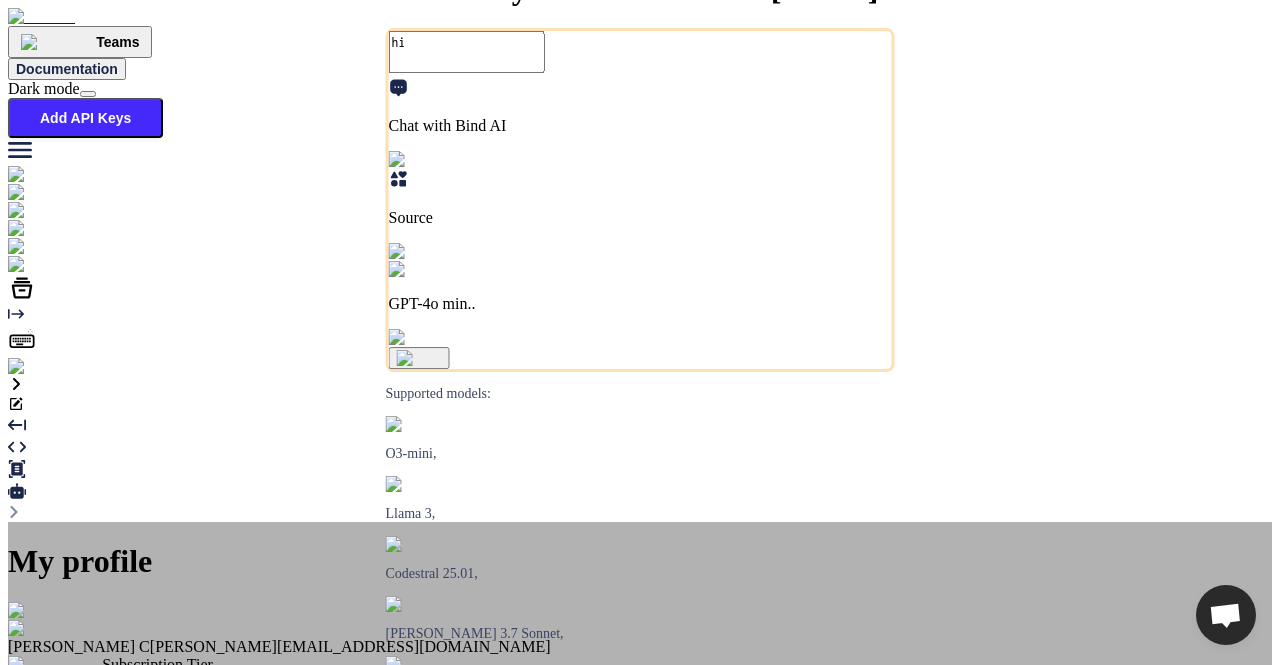 click at bounding box center [32, 611] 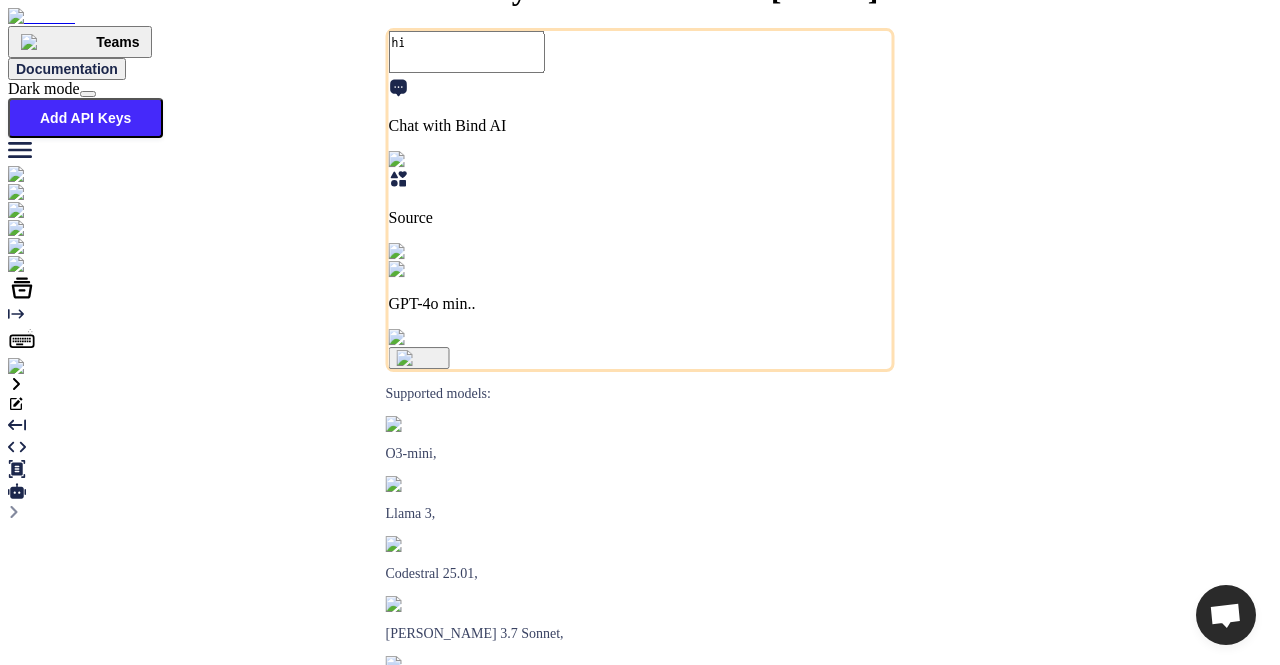 click at bounding box center [40, 367] 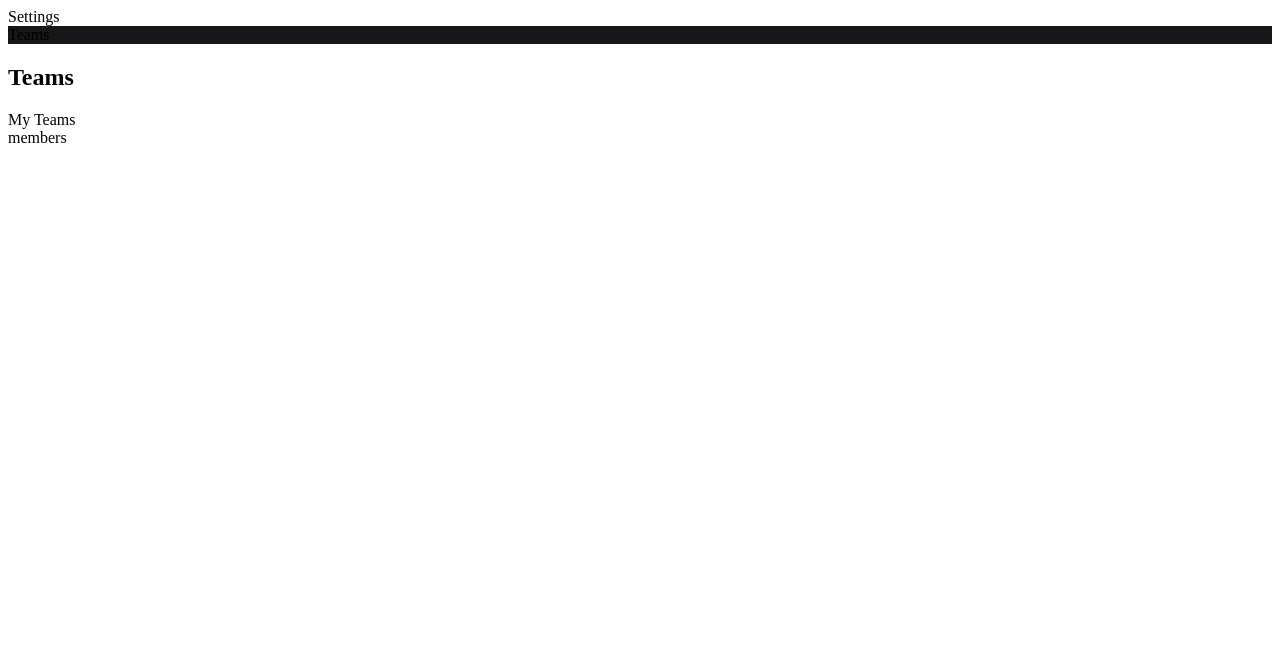 scroll, scrollTop: 0, scrollLeft: 0, axis: both 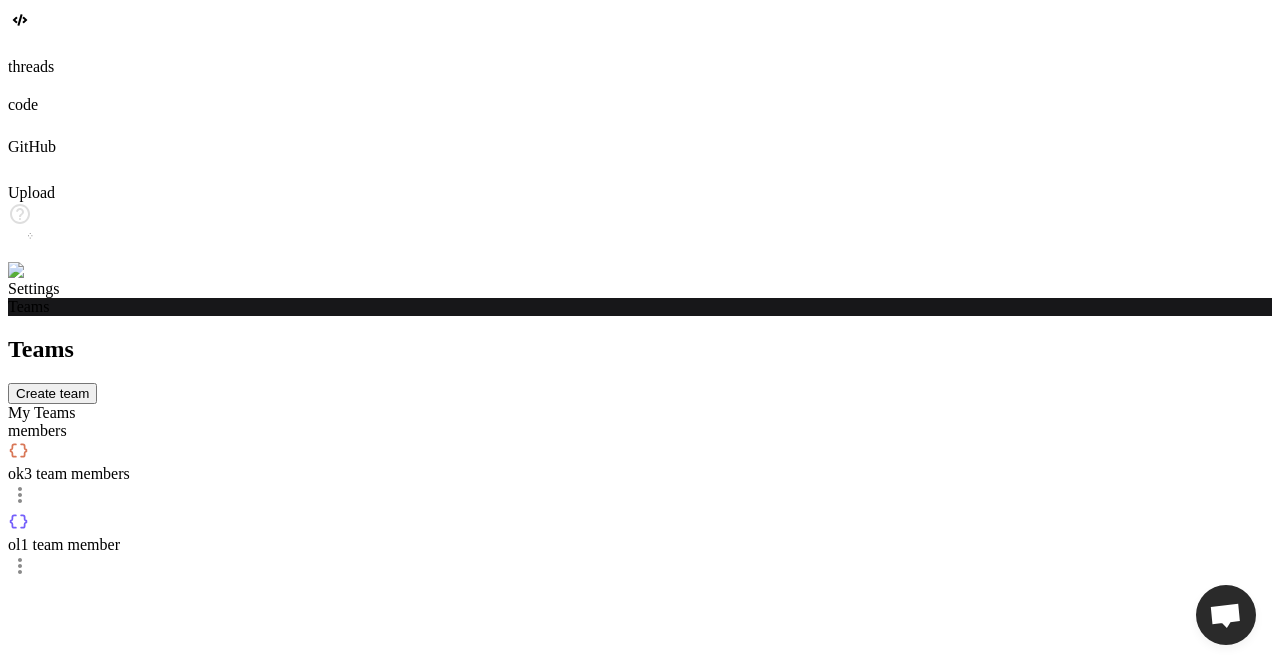 click on "threads code GitHub Upload" at bounding box center [640, 144] 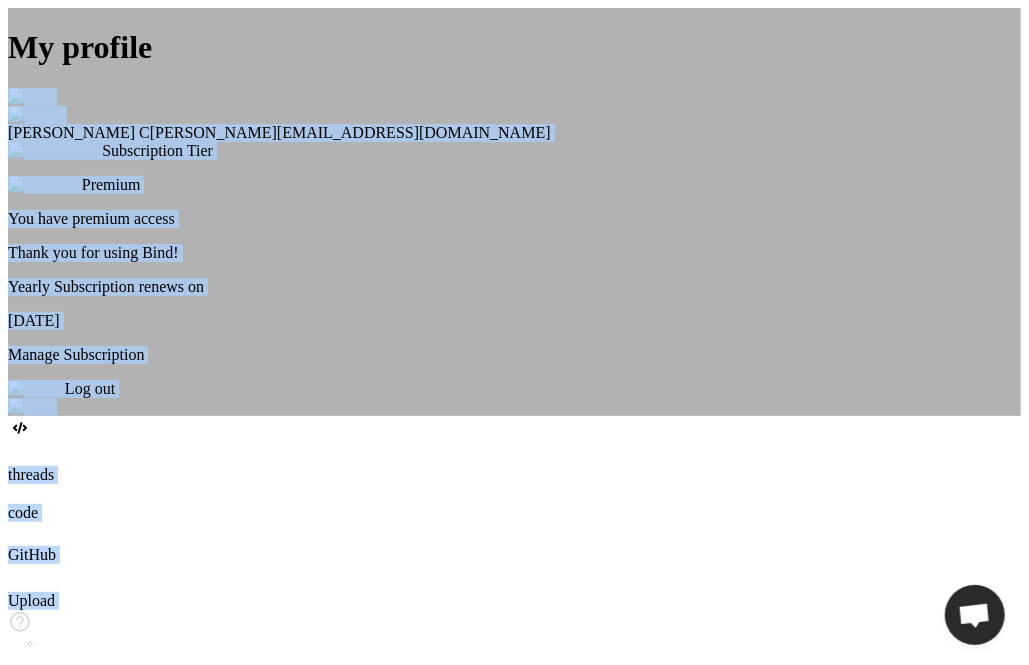 click on "My profile Saravanan C [EMAIL_ADDRESS][DOMAIN_NAME] Subscription Tier Premium You have premium  access Thank you for using Bind! Yearly Subscription renews on [DATE] Manage Subscription Log out threads code GitHub Upload       Settings Teams Teams Create team My Teams members ok 3 team members ol 1 team member" at bounding box center [514, 499] 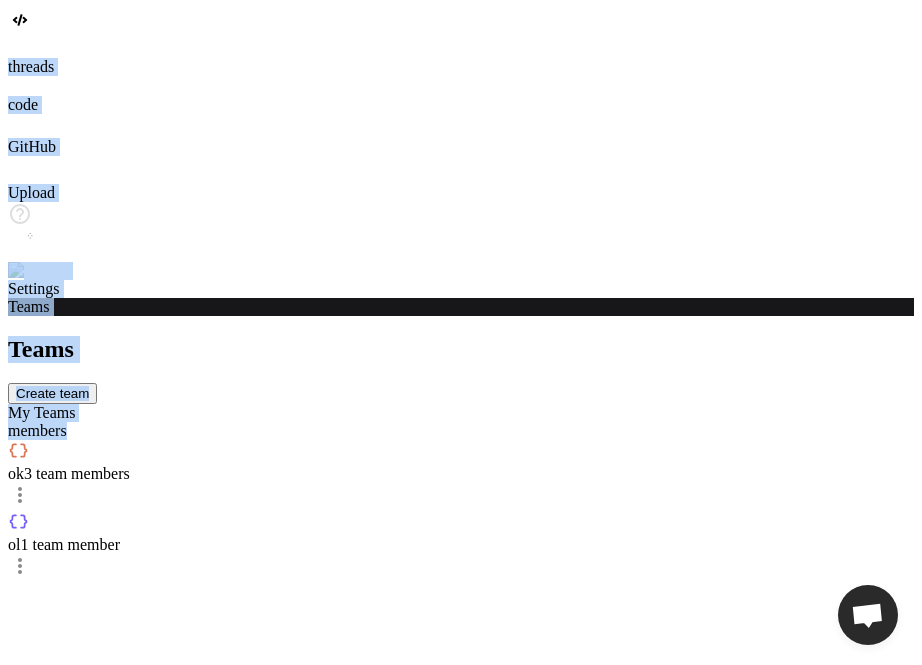 click at bounding box center (40, 271) 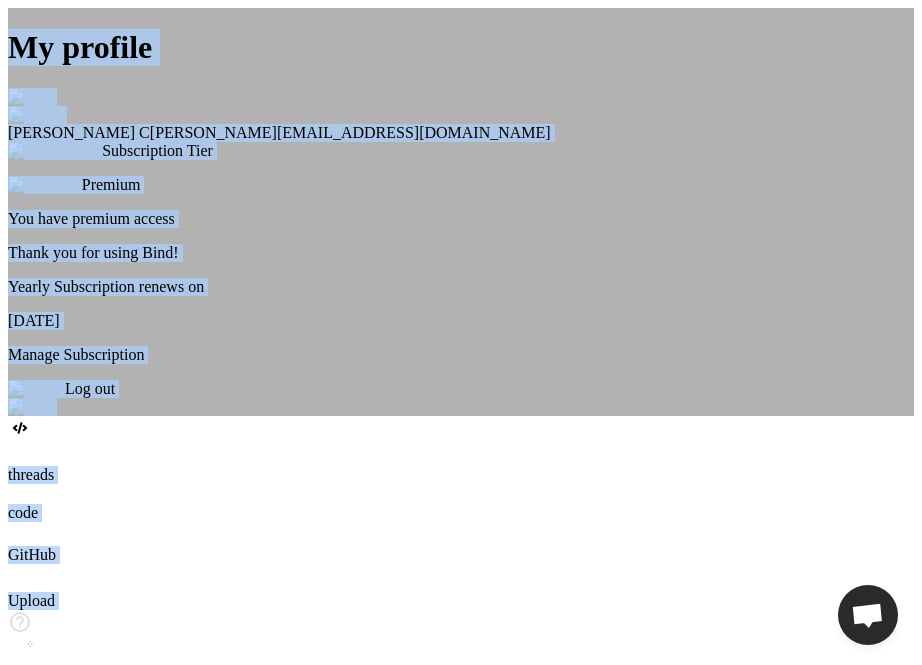 click at bounding box center [32, 97] 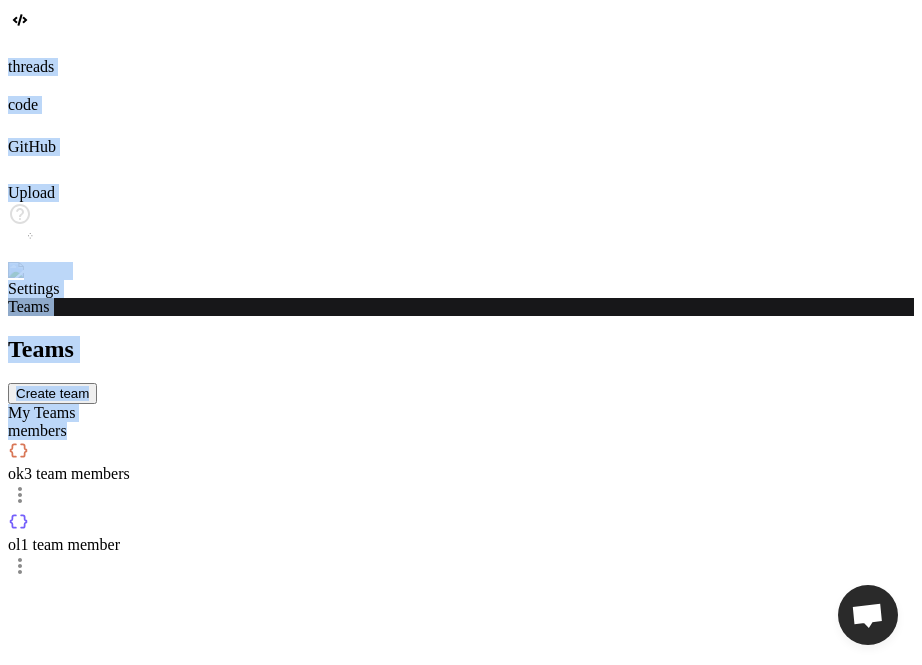 click at bounding box center [461, 86] 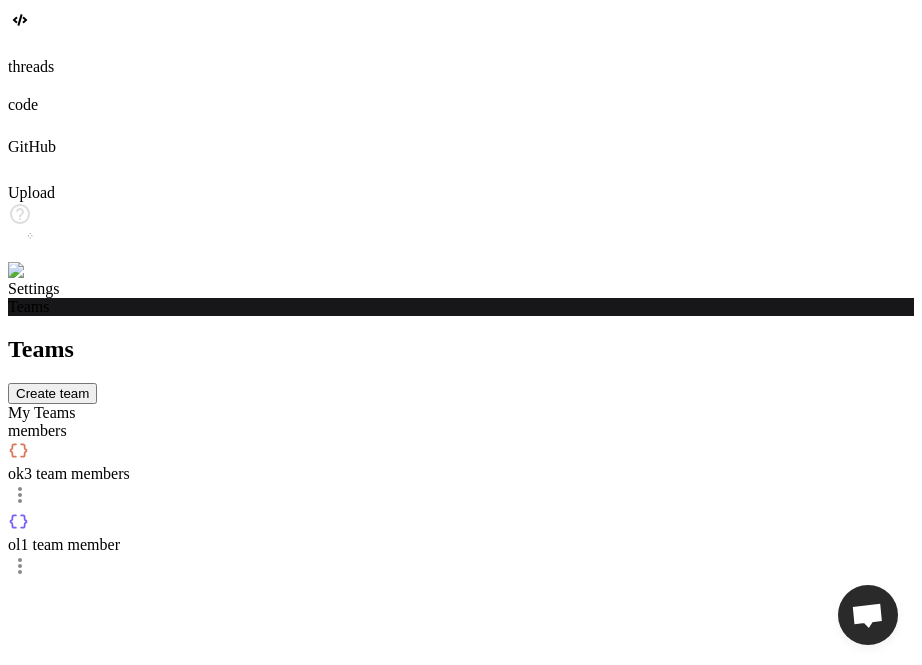 click 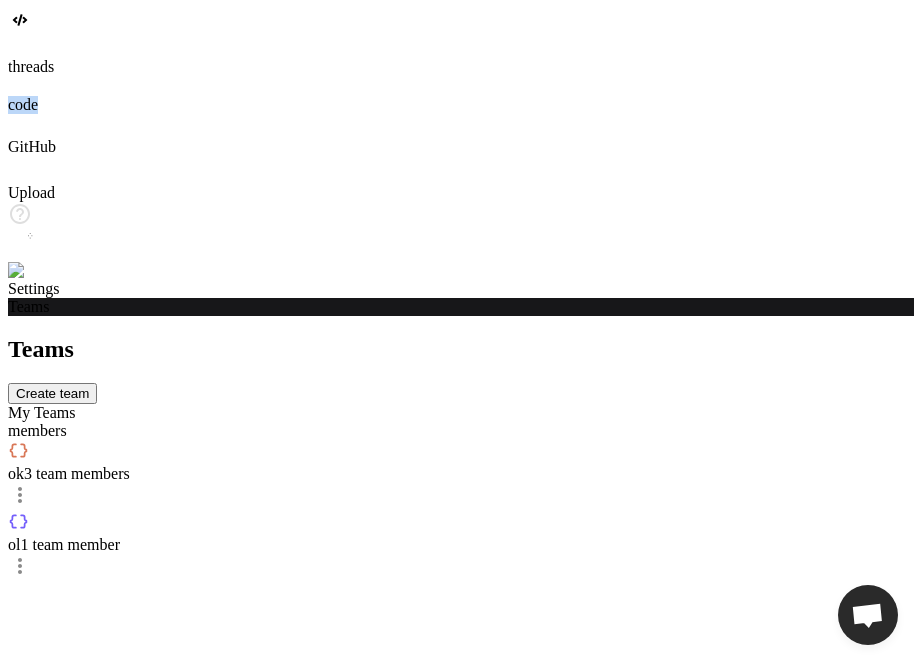 click 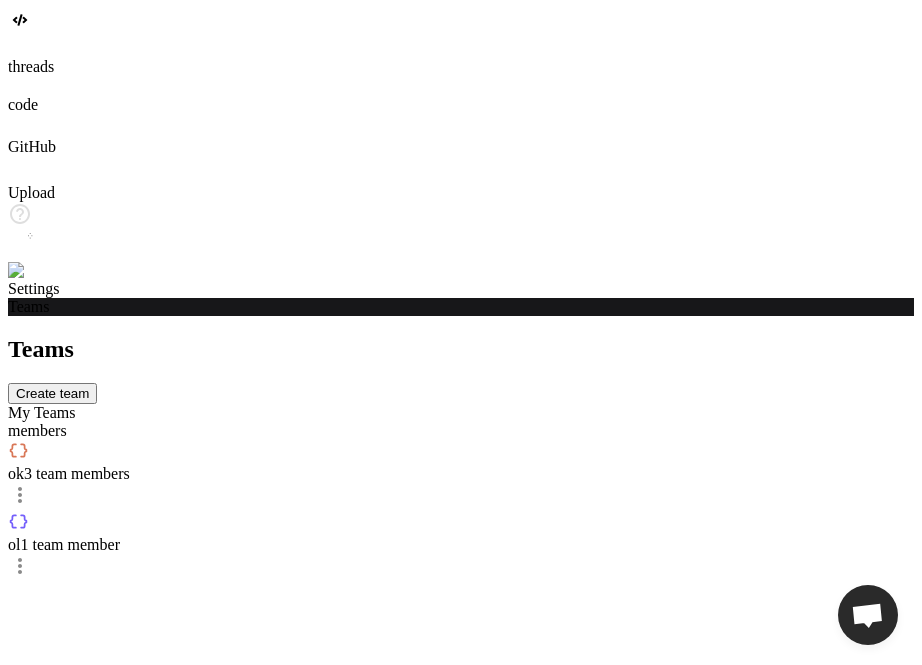 click at bounding box center [461, 86] 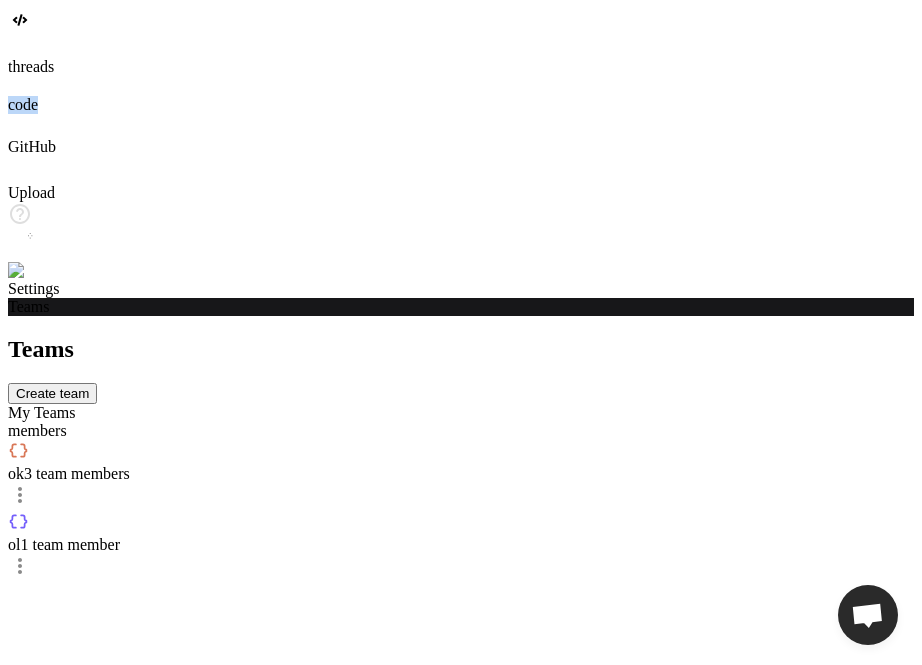 click at bounding box center (461, 86) 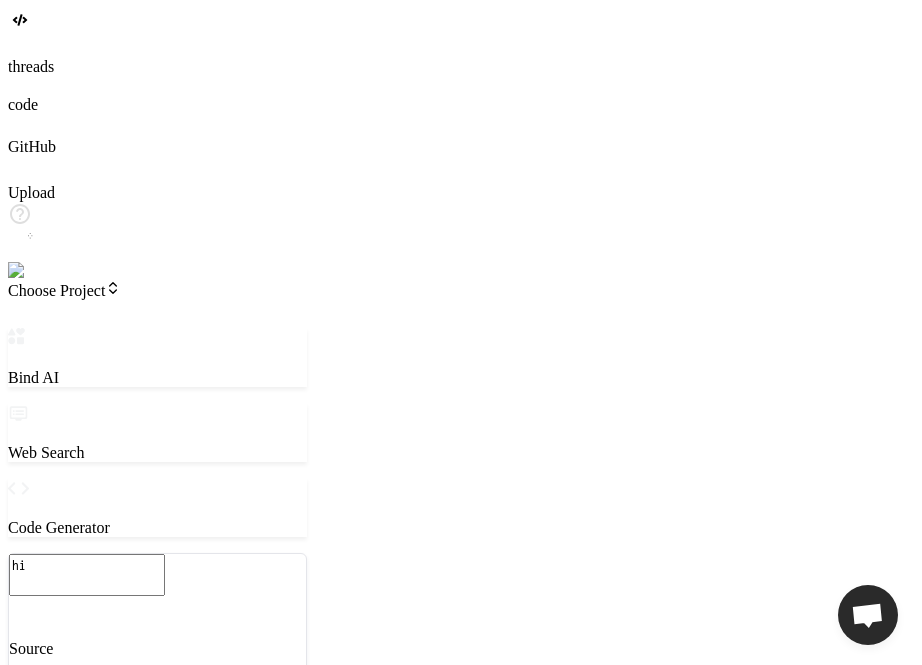 click on "Claude 4 S.." at bounding box center [157, 744] 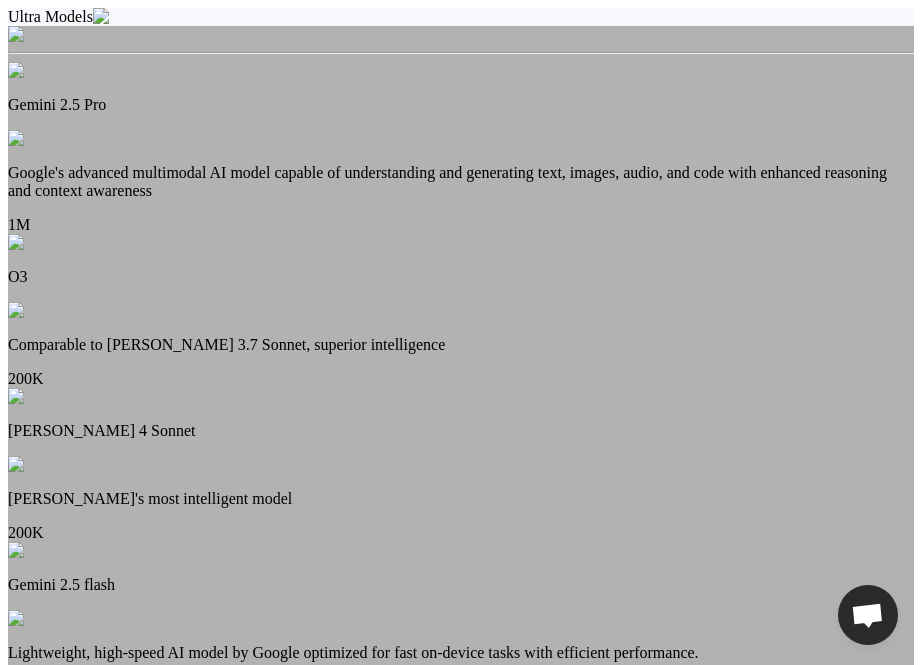 click on "Google's advanced multimodal AI model capable of understanding and generating text, images, audio, and code with enhanced reasoning and context awareness" at bounding box center [461, 182] 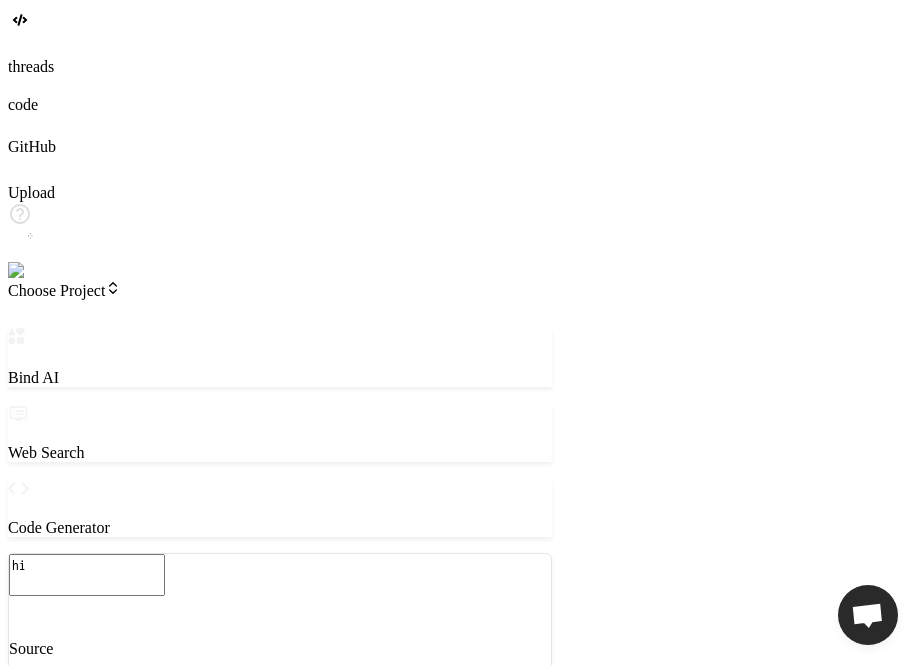 drag, startPoint x: 344, startPoint y: 369, endPoint x: 662, endPoint y: 354, distance: 318.35358 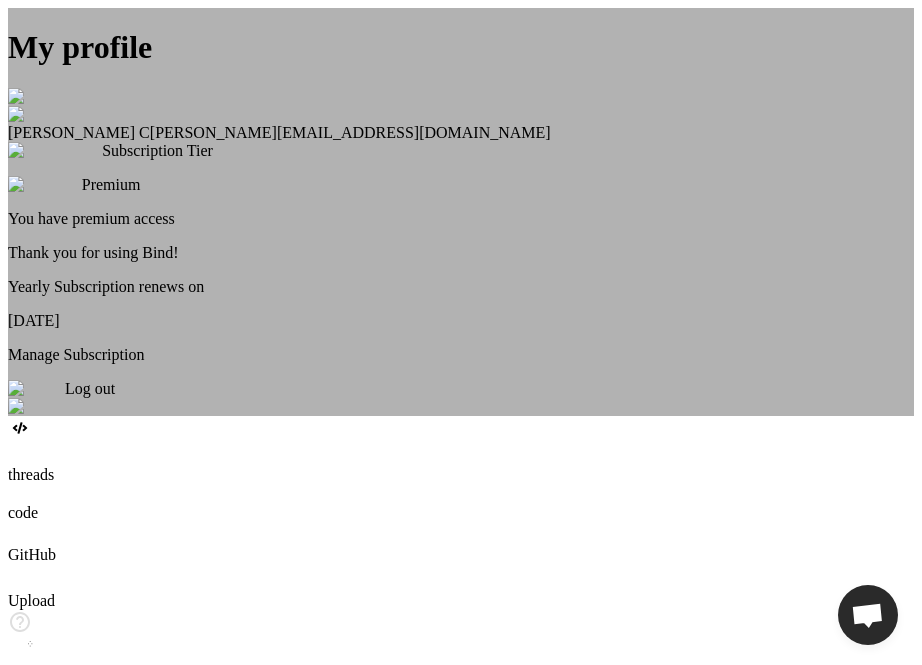 click on "My profile Saravanan C saravanan@witarist.com Subscription Tier Premium You have premium  access Thank you for using Bind! Yearly Subscription renews on August 04, 2025 Manage Subscription Log out" at bounding box center (461, 212) 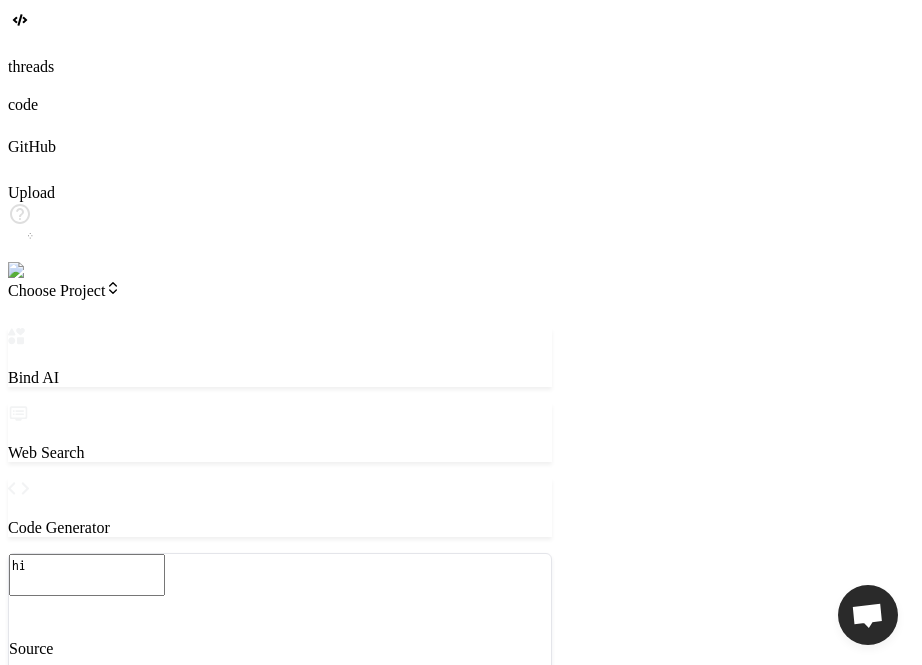 click at bounding box center (20, 827) 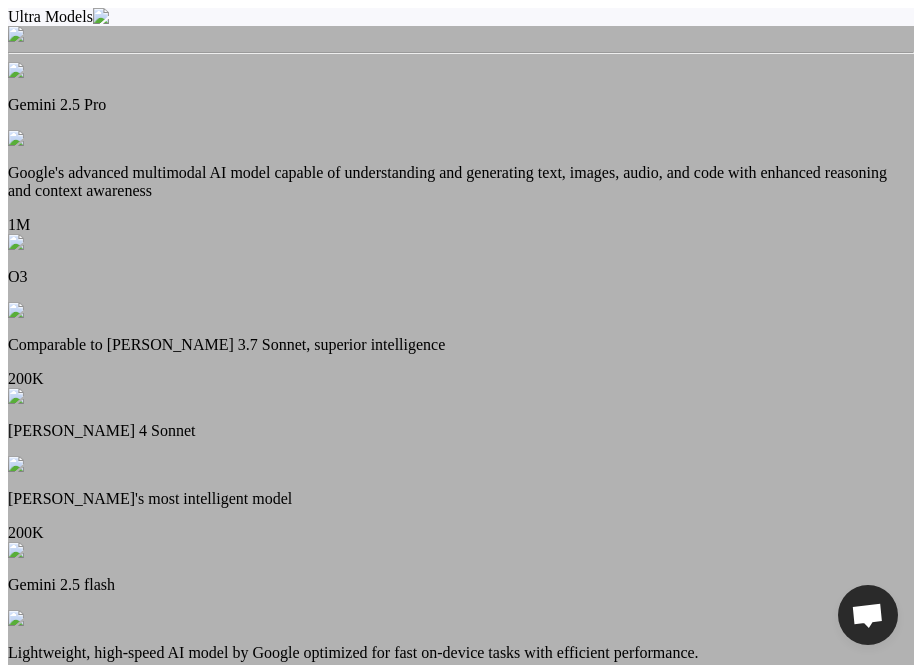 click on "Claude's most intelligent model" at bounding box center [461, 499] 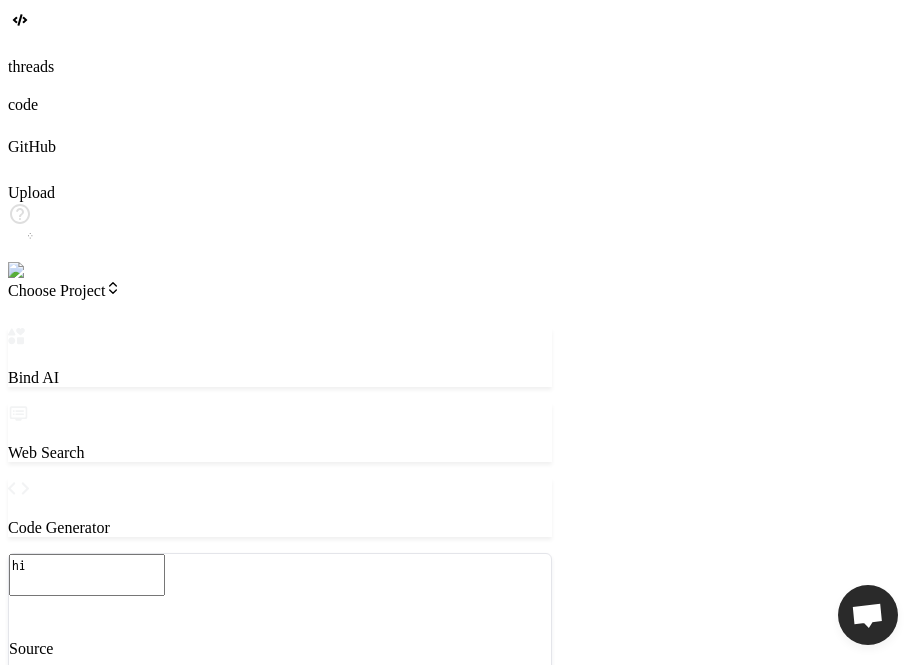 click on "Source   Claude 4 S.." at bounding box center [280, 676] 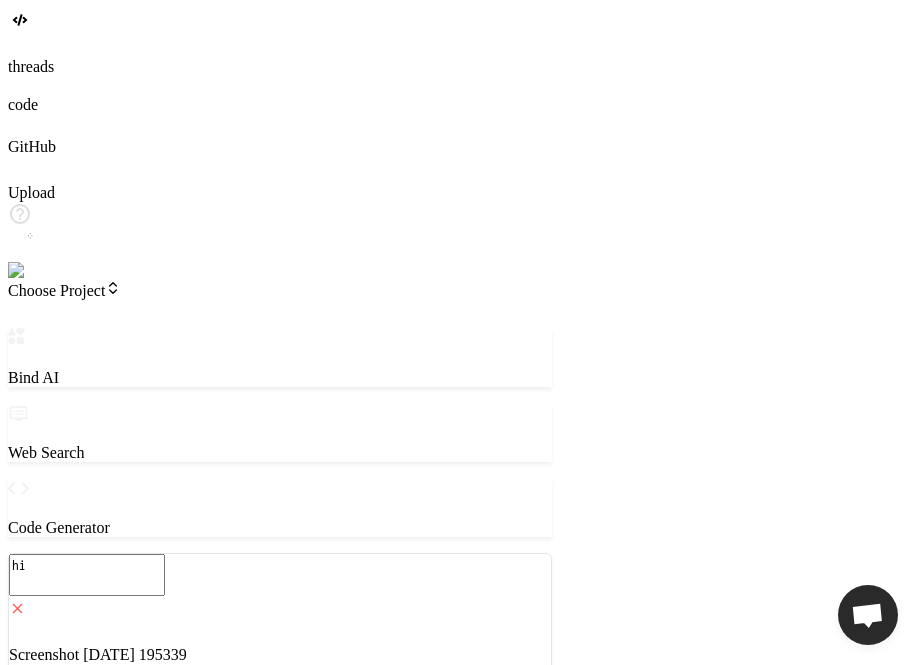 click 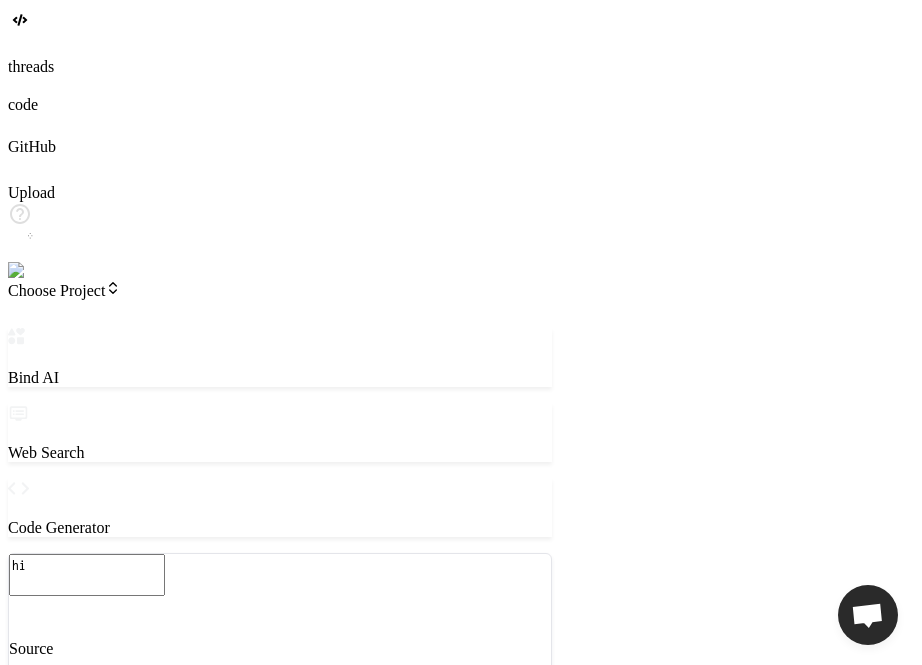 click on "Invite Team" at bounding box center [50, 963] 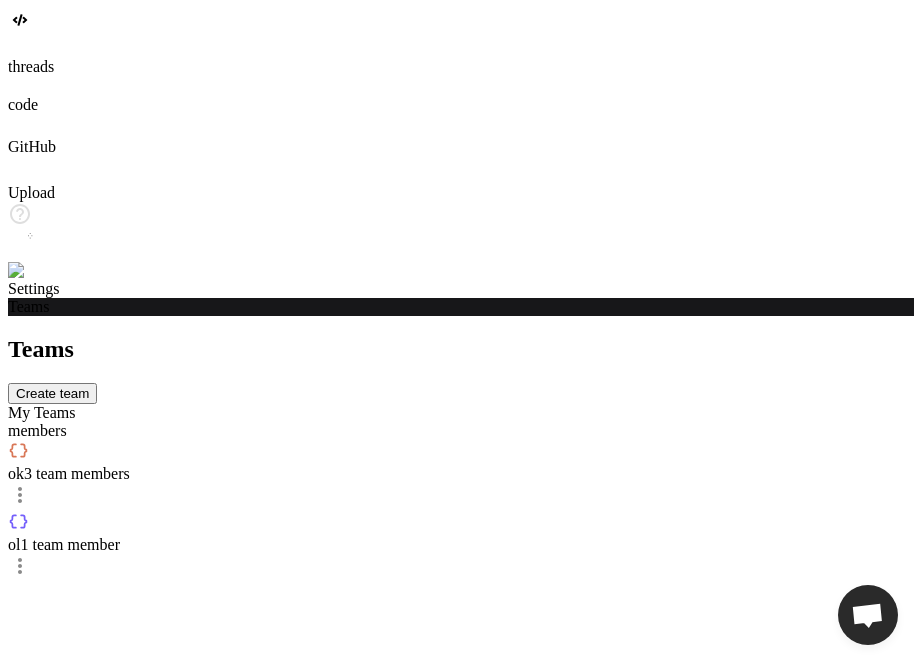 click on "Teams Create team My Teams members ok 3 team members ol 1 team member" at bounding box center (461, 459) 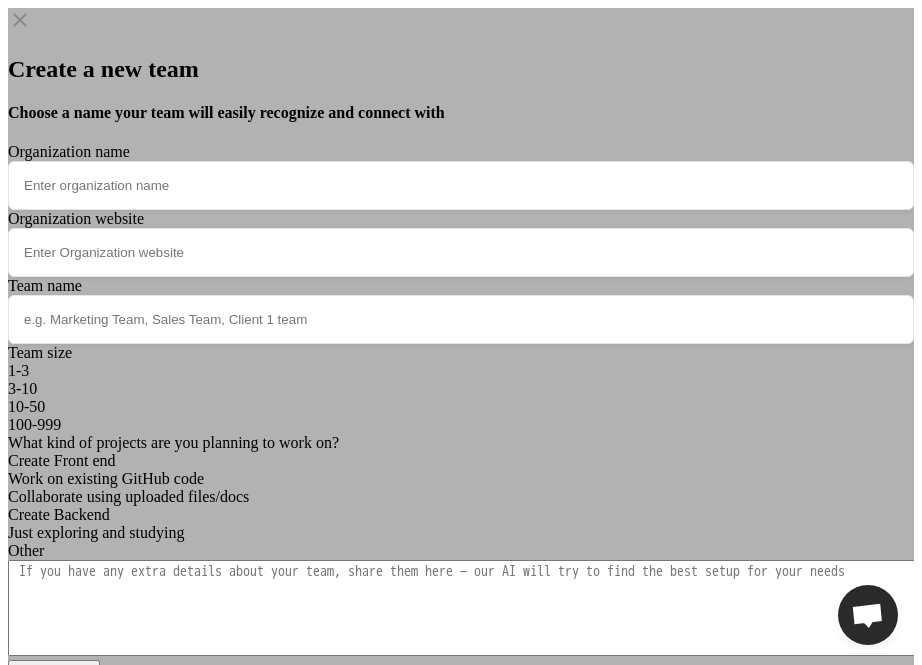 click at bounding box center (461, 185) 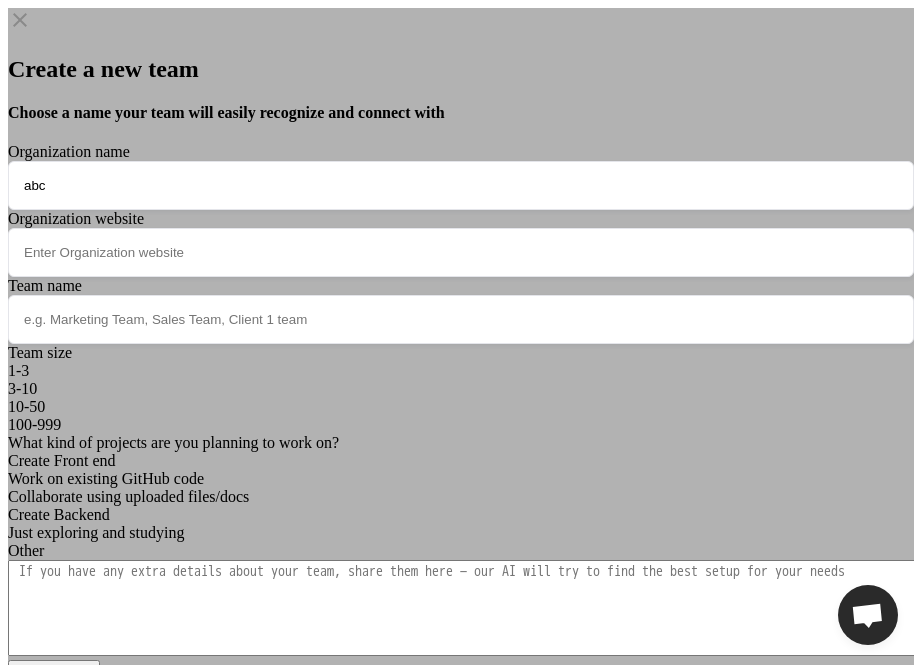 type on "abc" 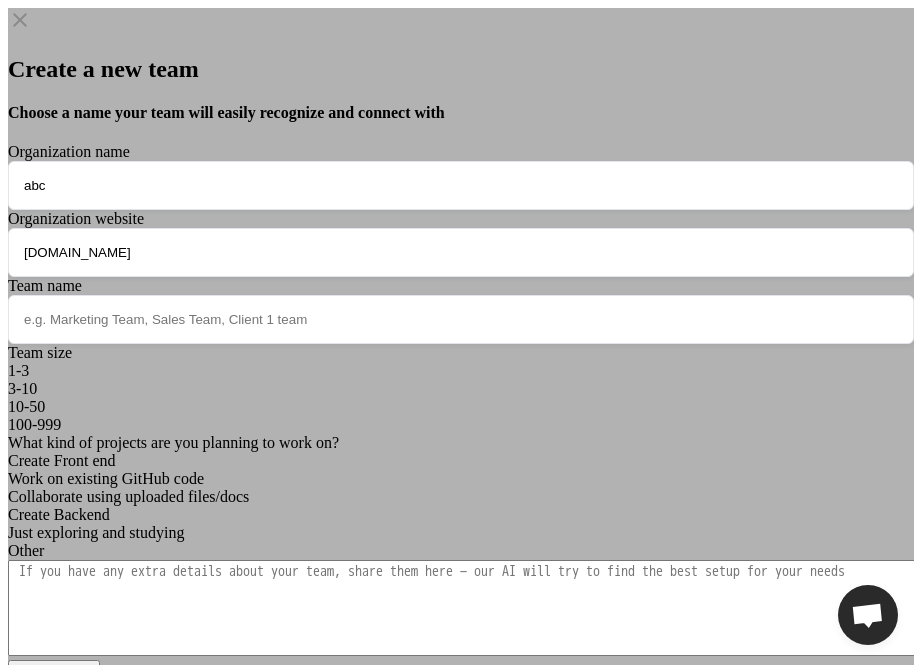 type on "abc.com" 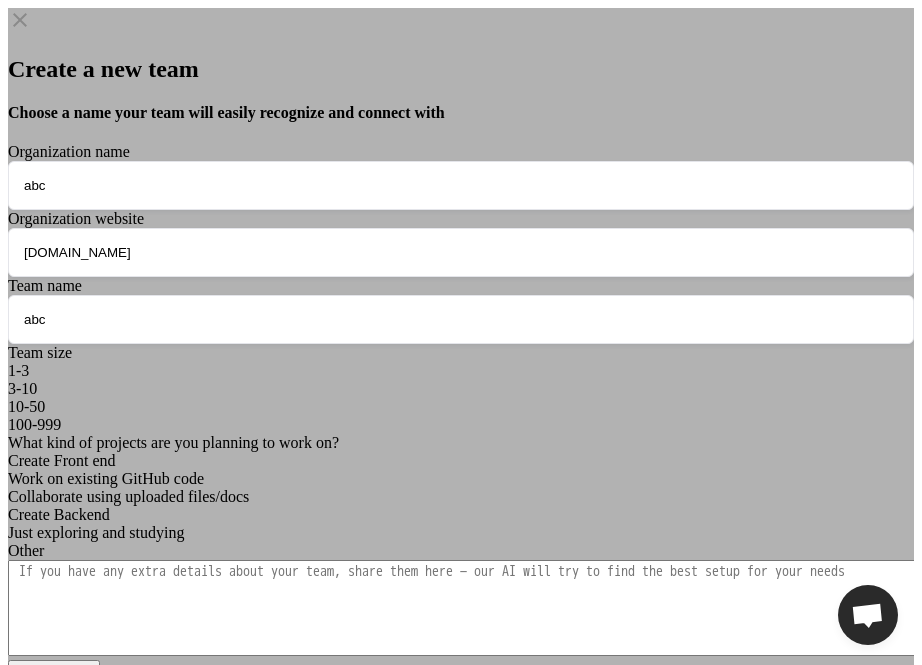 type on "abc" 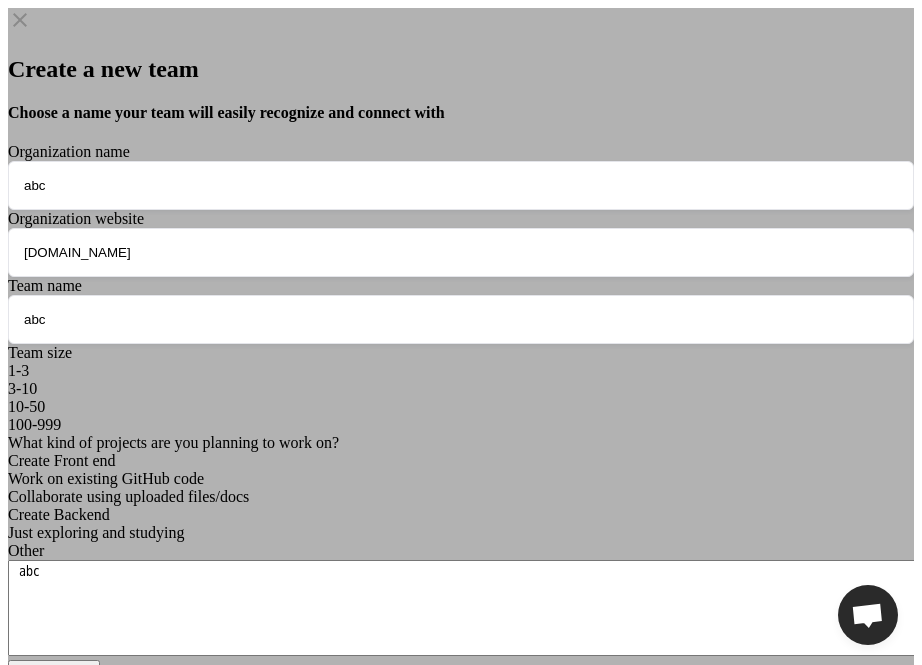type on "abc" 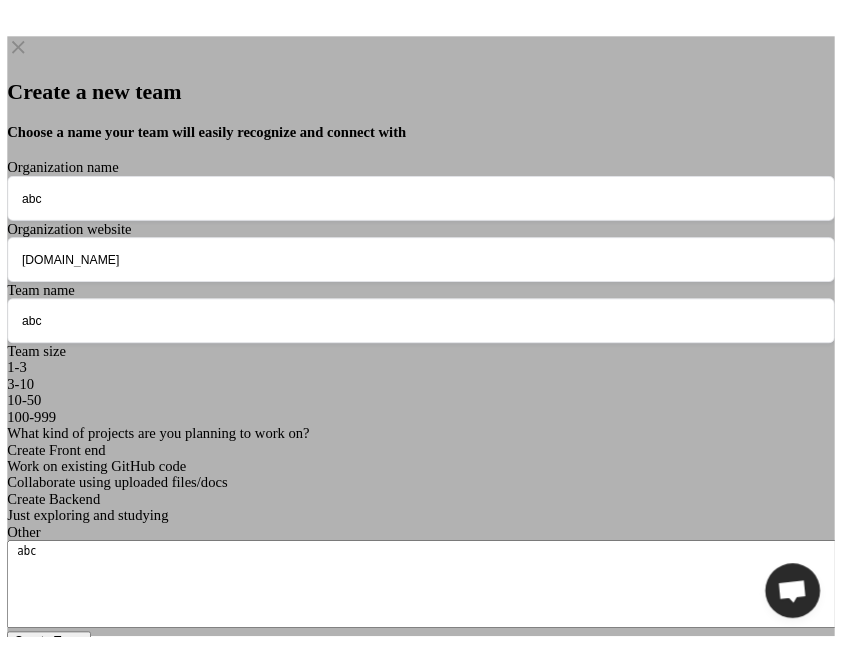 scroll, scrollTop: 0, scrollLeft: 0, axis: both 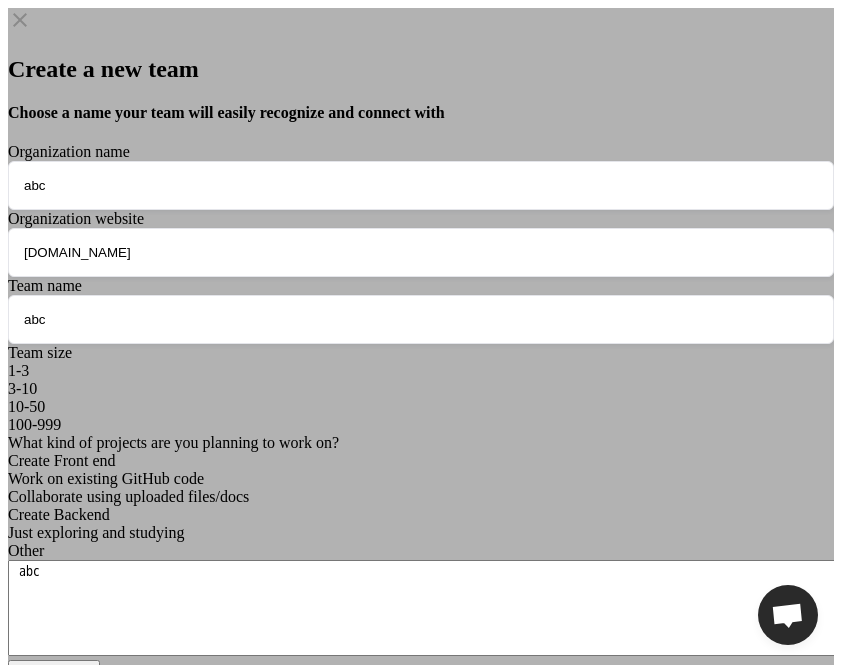 click on "Create a new team" at bounding box center (421, 69) 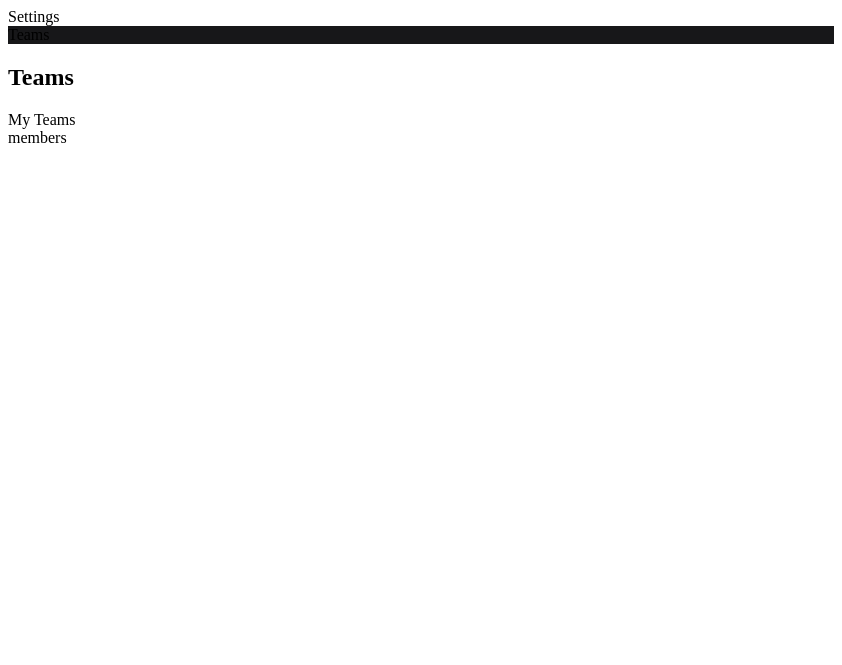 scroll, scrollTop: 0, scrollLeft: 0, axis: both 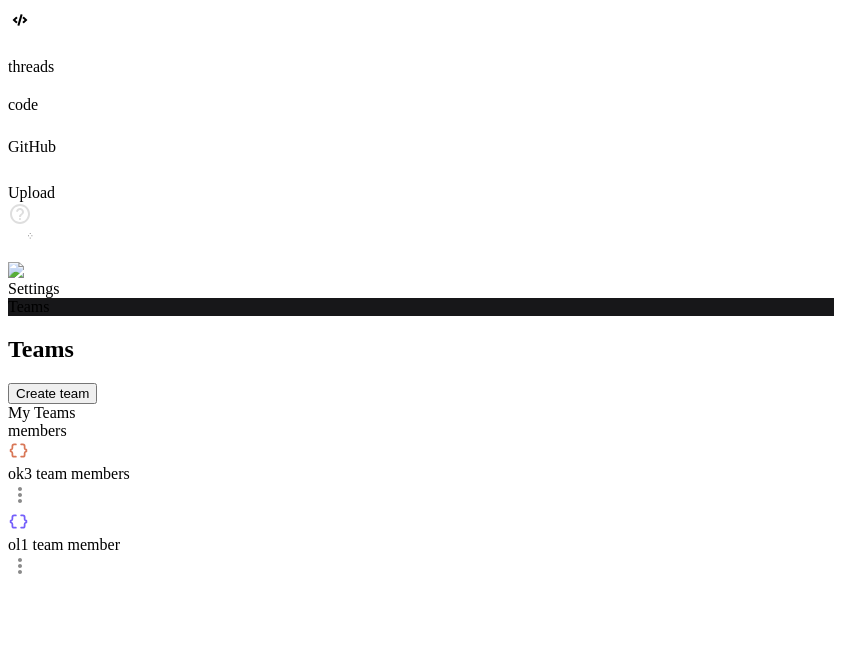 click on "Create team" at bounding box center (52, 393) 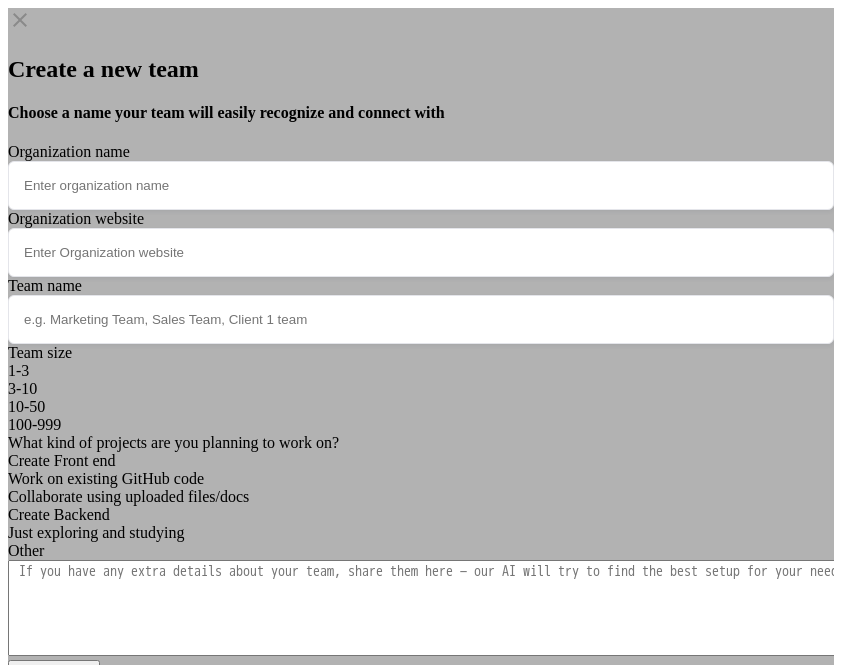 click at bounding box center (421, 185) 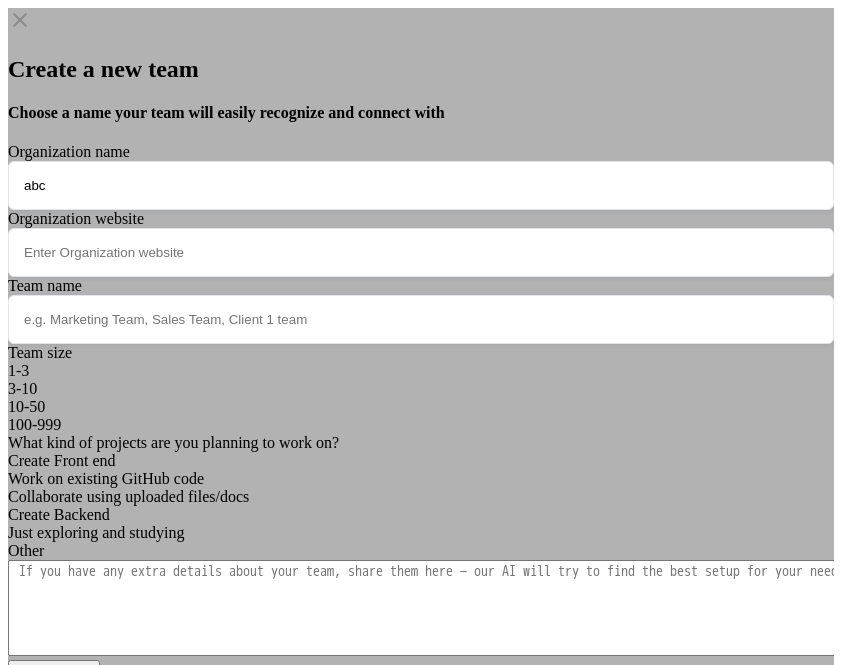 type on "abc" 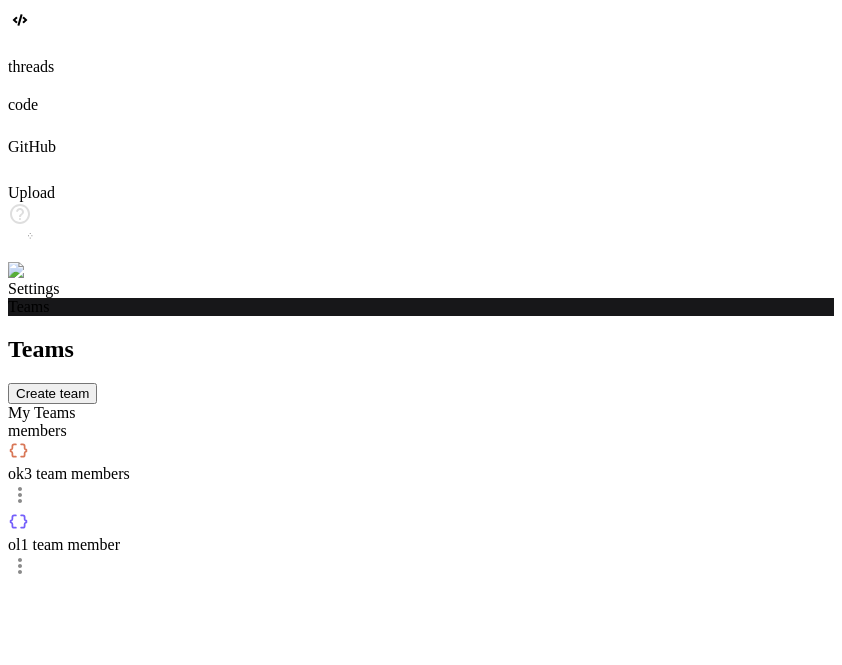 click on "Create team" at bounding box center [52, 393] 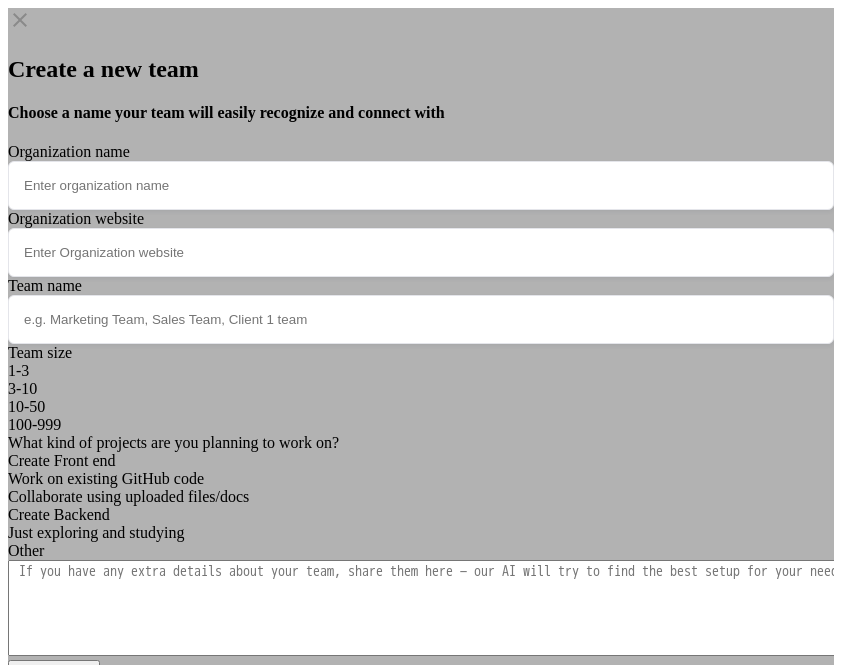 click 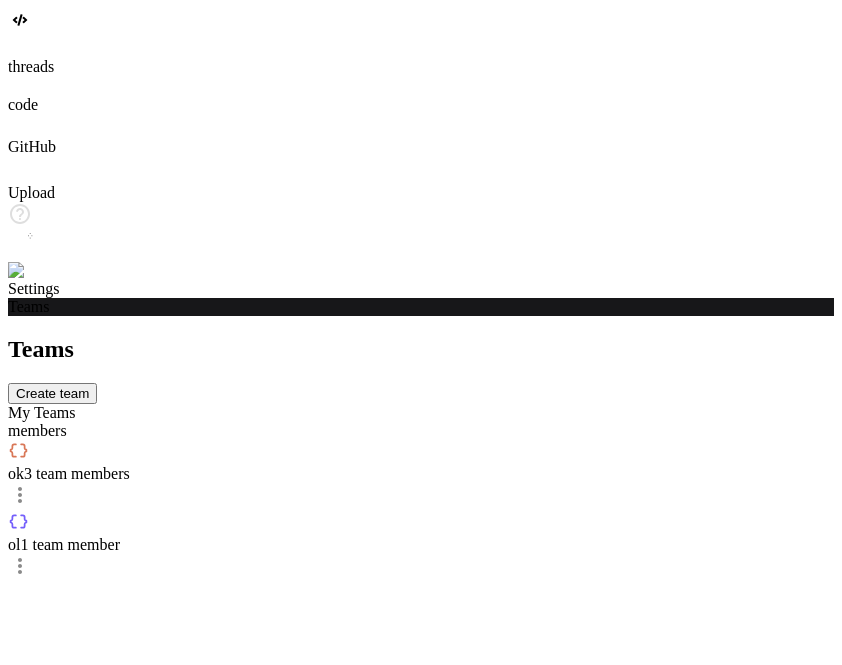 click on "Create team" at bounding box center [52, 393] 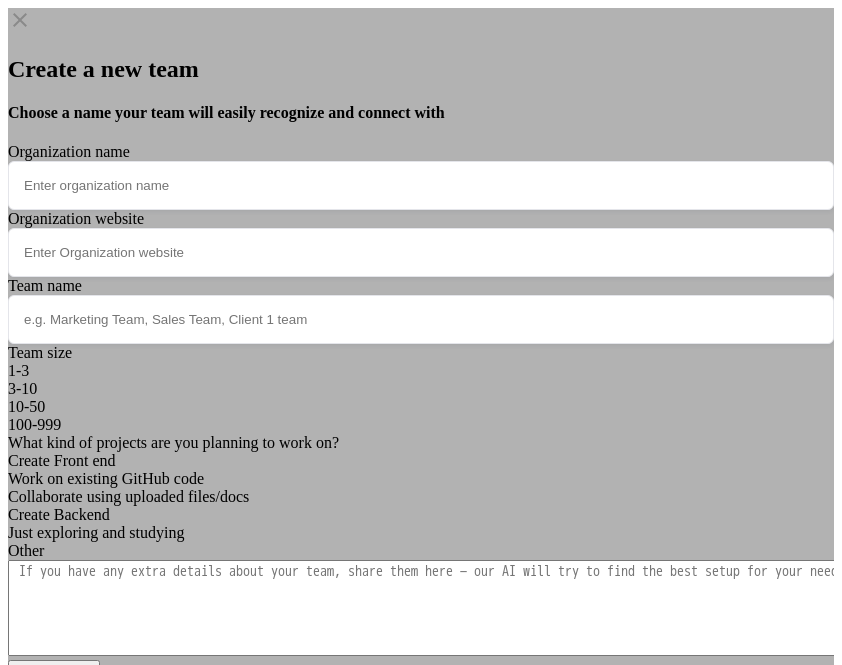 type 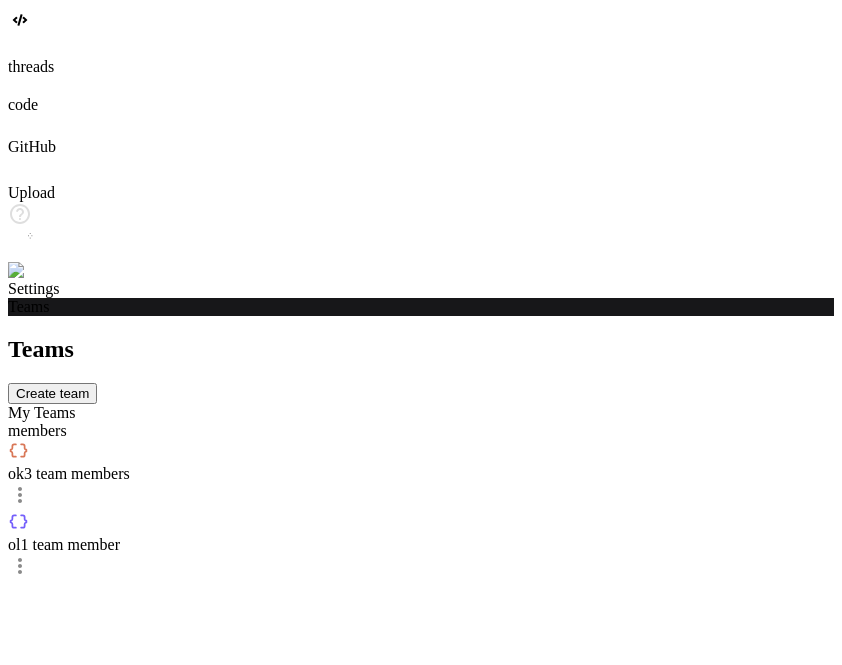 click on "Create team" at bounding box center [52, 393] 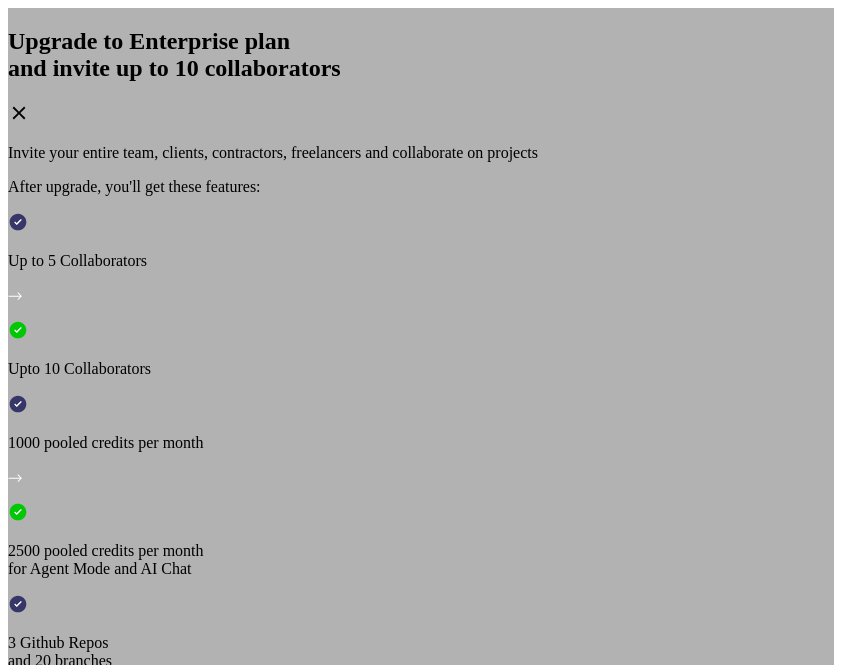 click 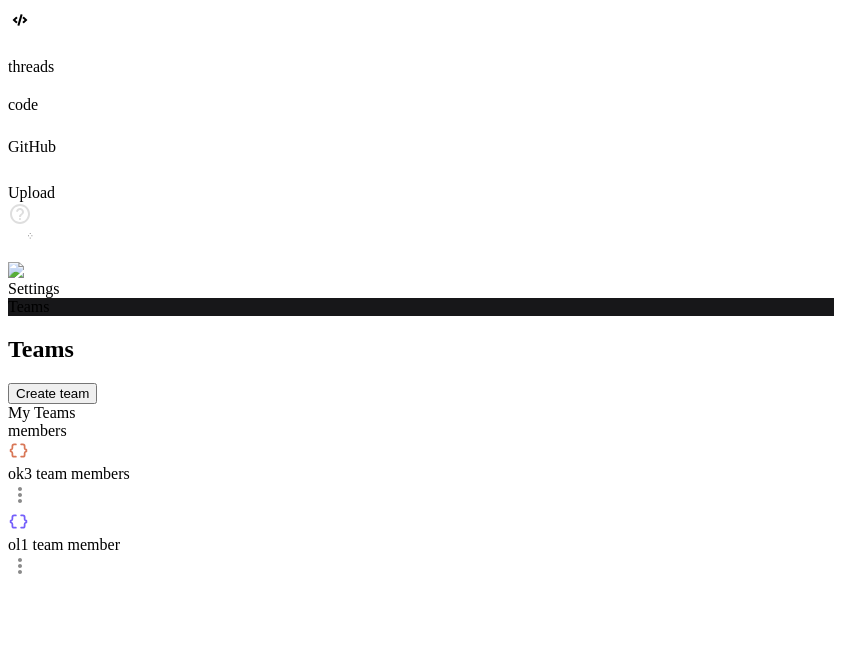 click at bounding box center [40, 271] 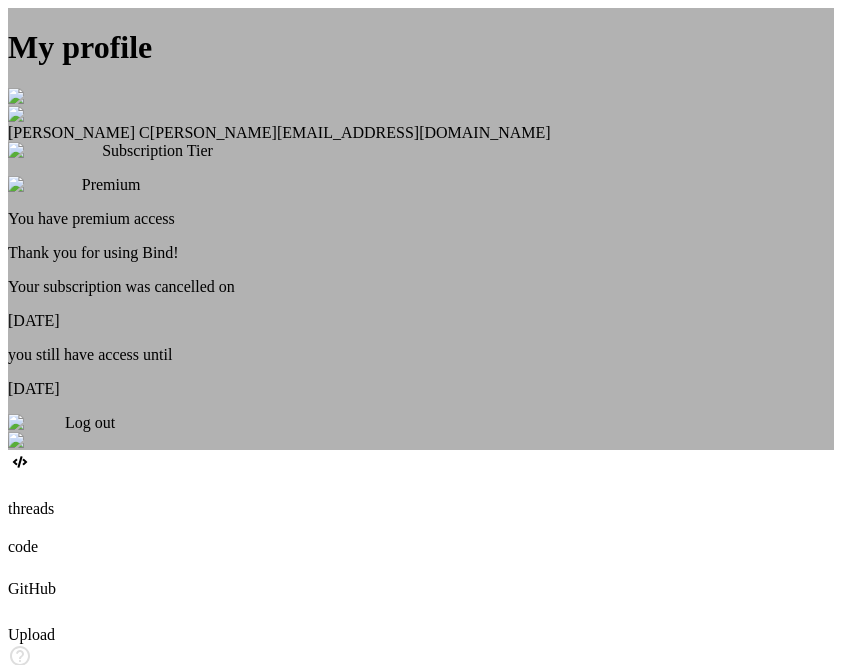 click at bounding box center (32, 97) 